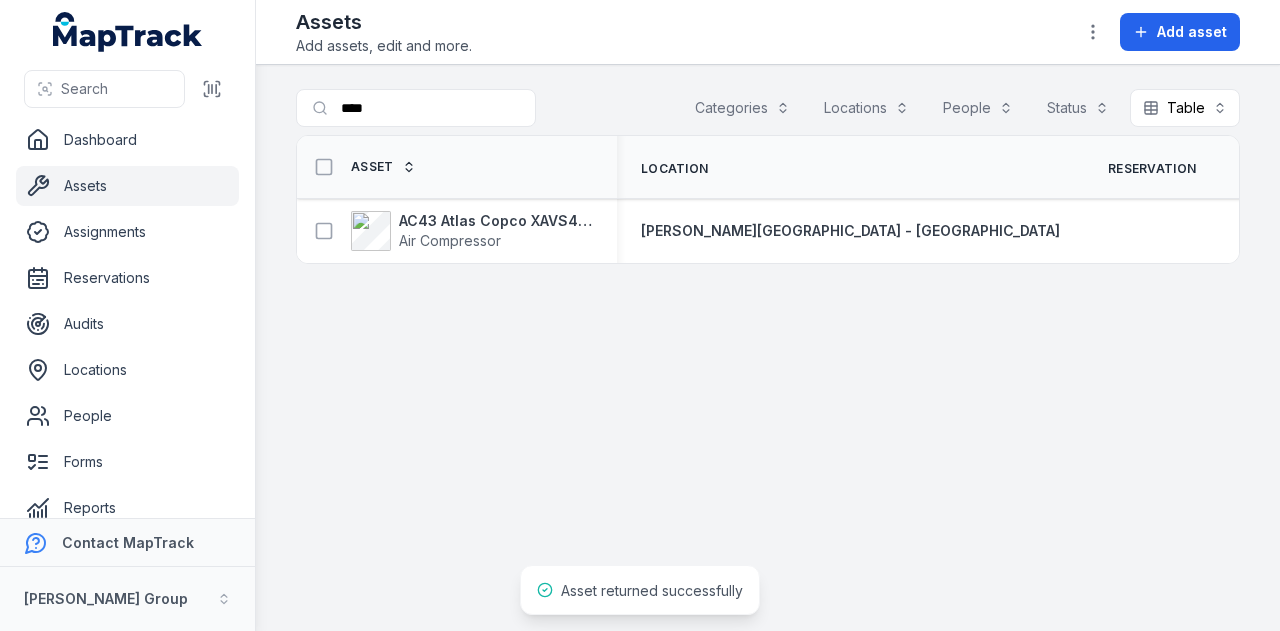 scroll, scrollTop: 0, scrollLeft: 0, axis: both 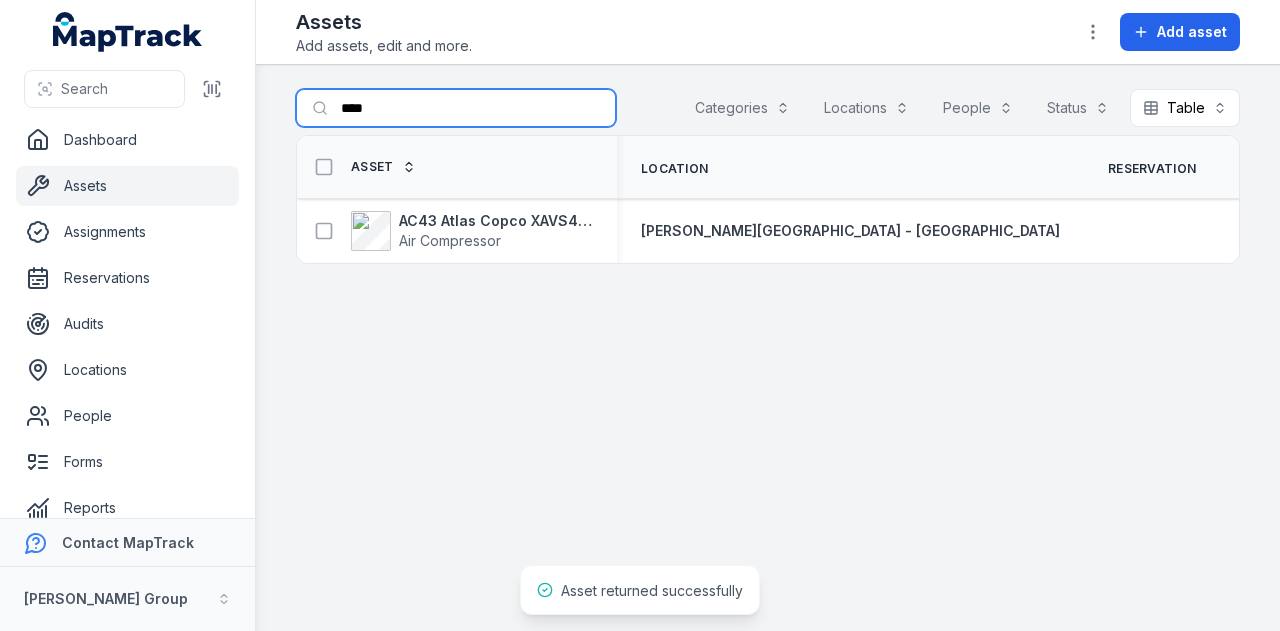 click on "****" at bounding box center (456, 108) 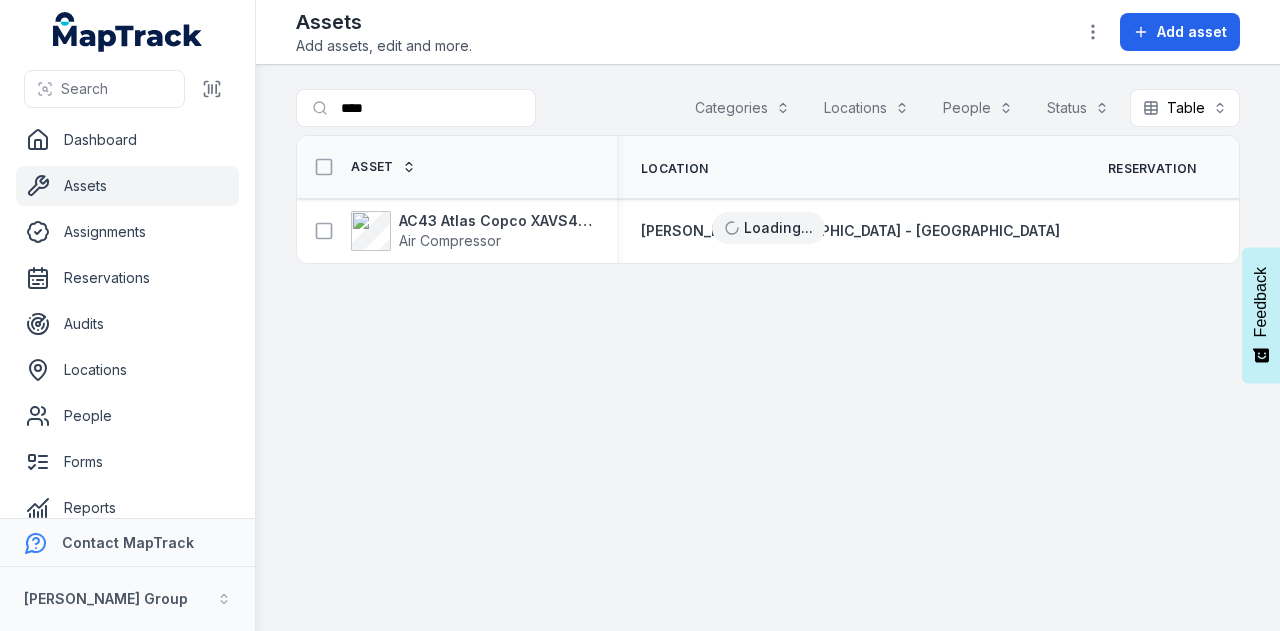 scroll, scrollTop: 0, scrollLeft: 0, axis: both 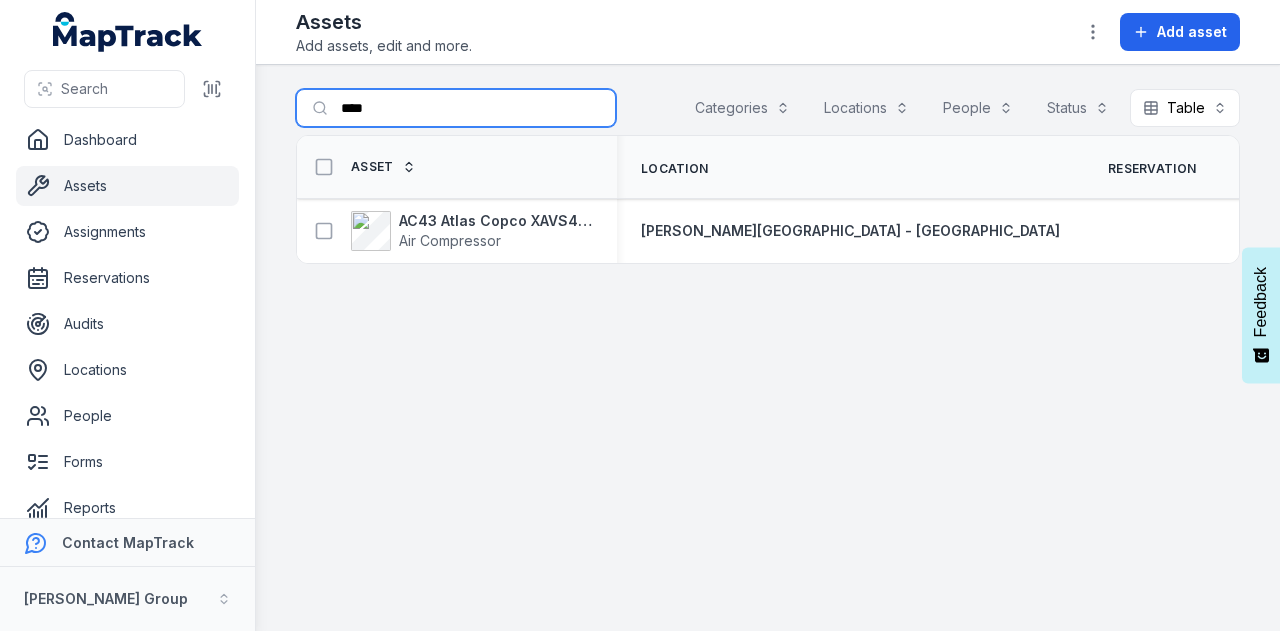 drag, startPoint x: 0, startPoint y: 0, endPoint x: 440, endPoint y: 105, distance: 452.35495 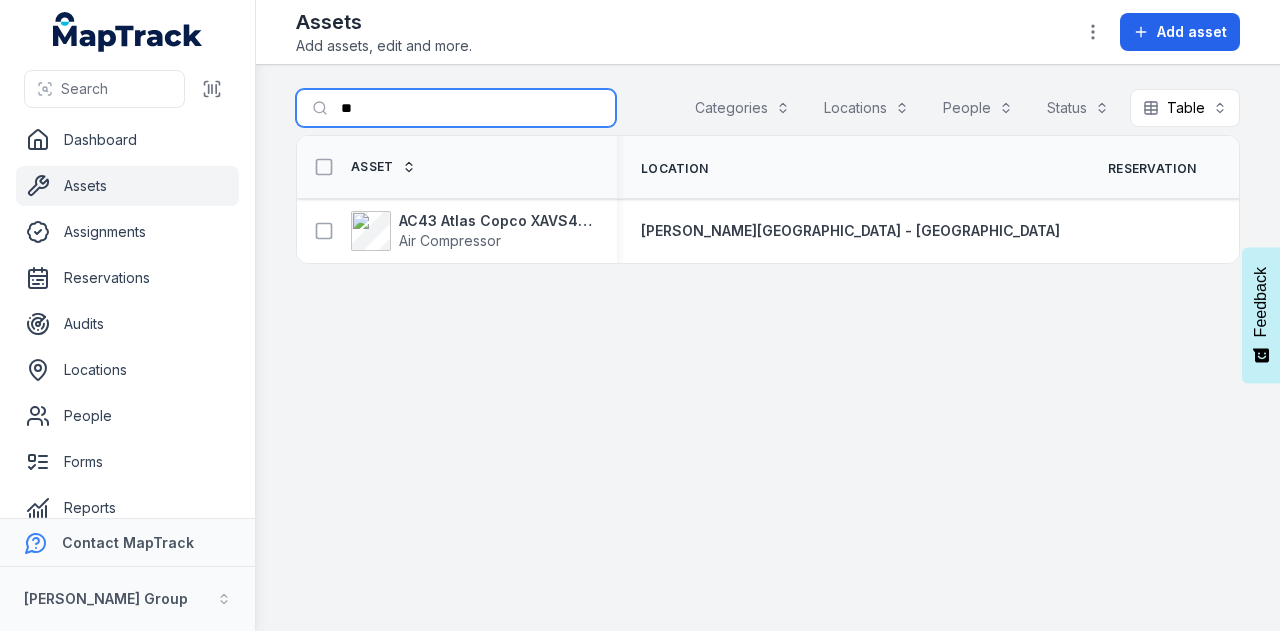 type on "*" 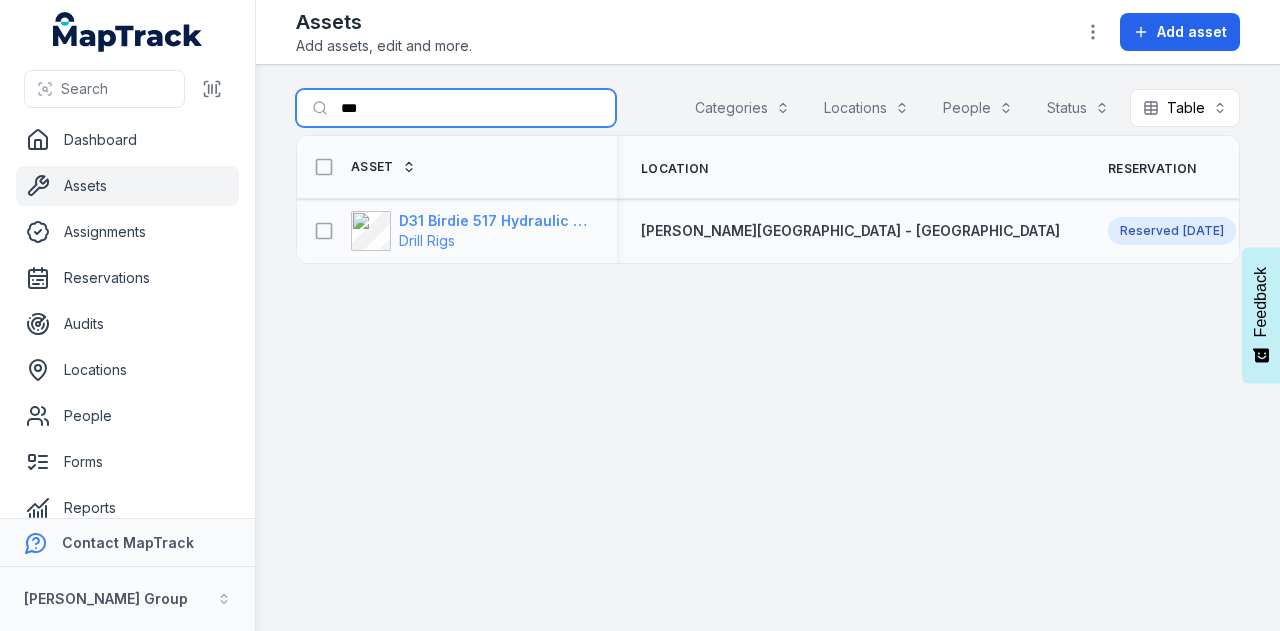 type on "***" 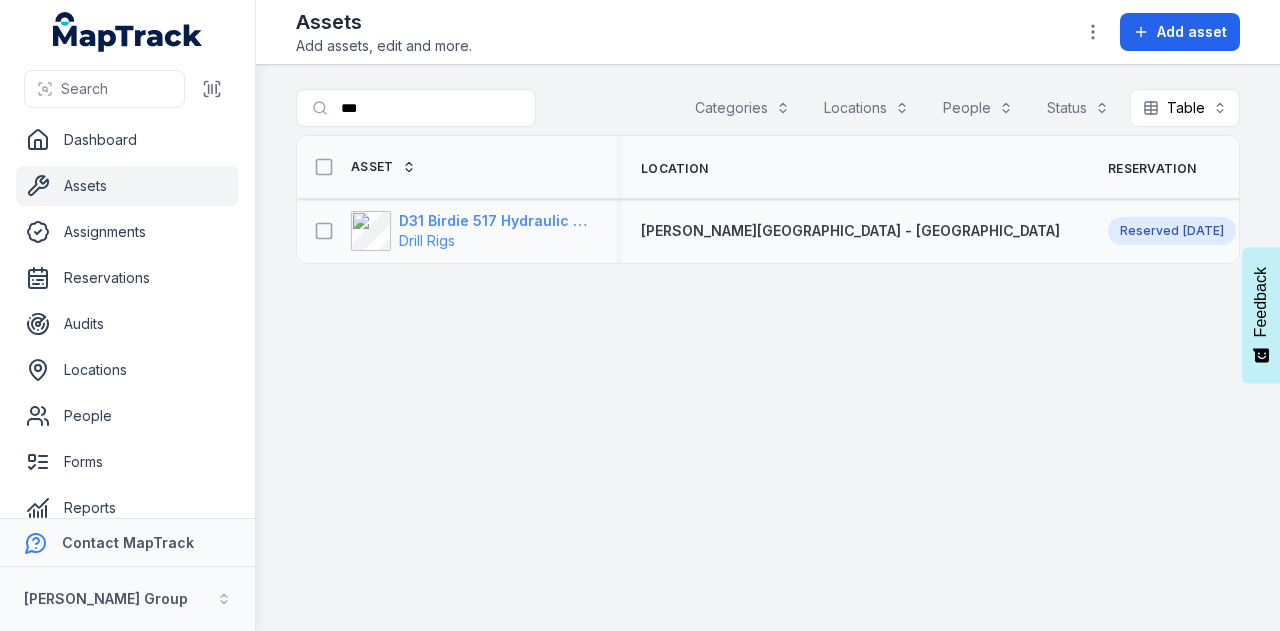 click on "D31 Birdie 517 Hydraulic Drill Rig" at bounding box center [496, 221] 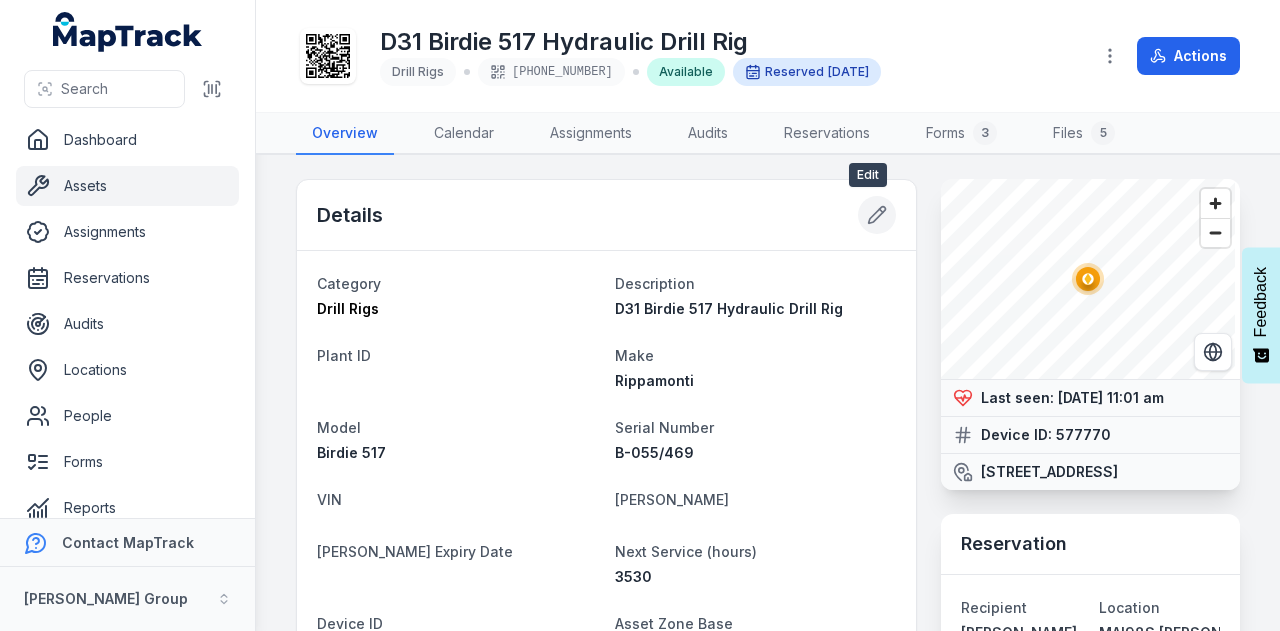 click at bounding box center (877, 215) 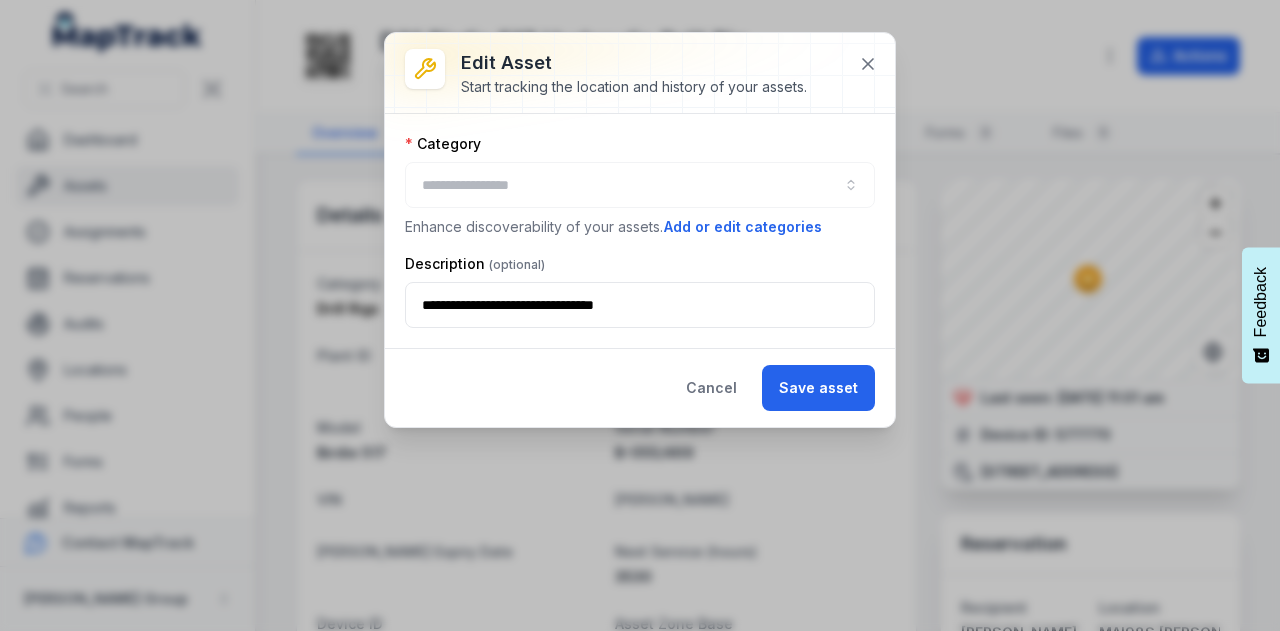 type on "**********" 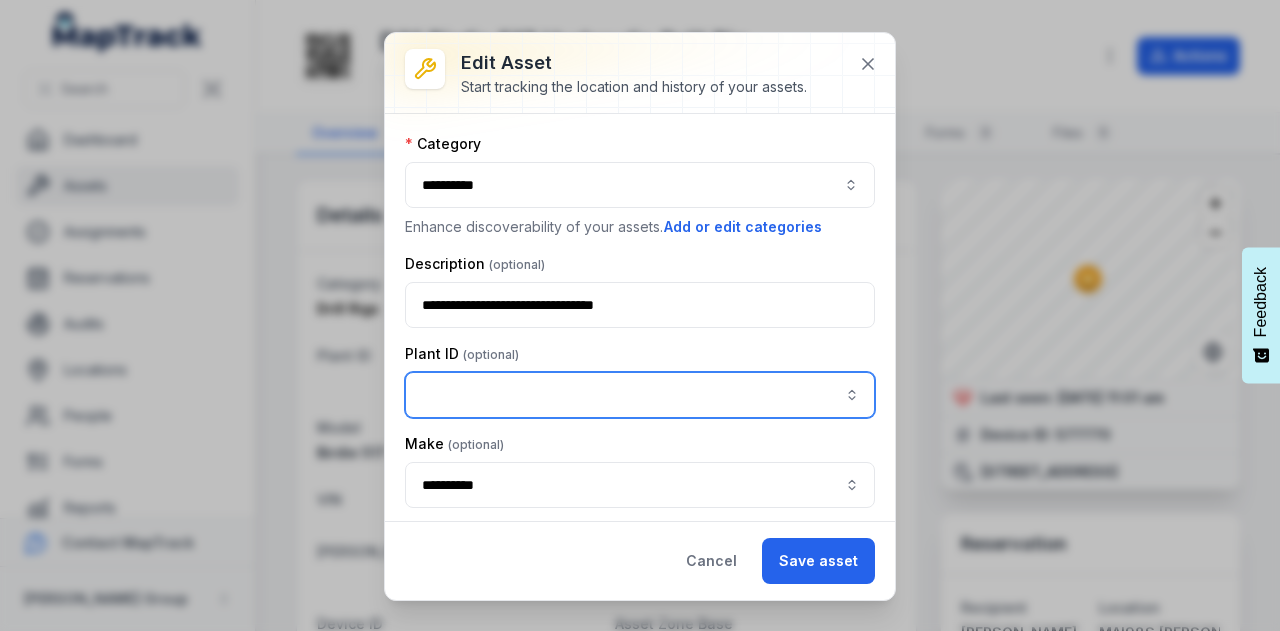 click at bounding box center [640, 395] 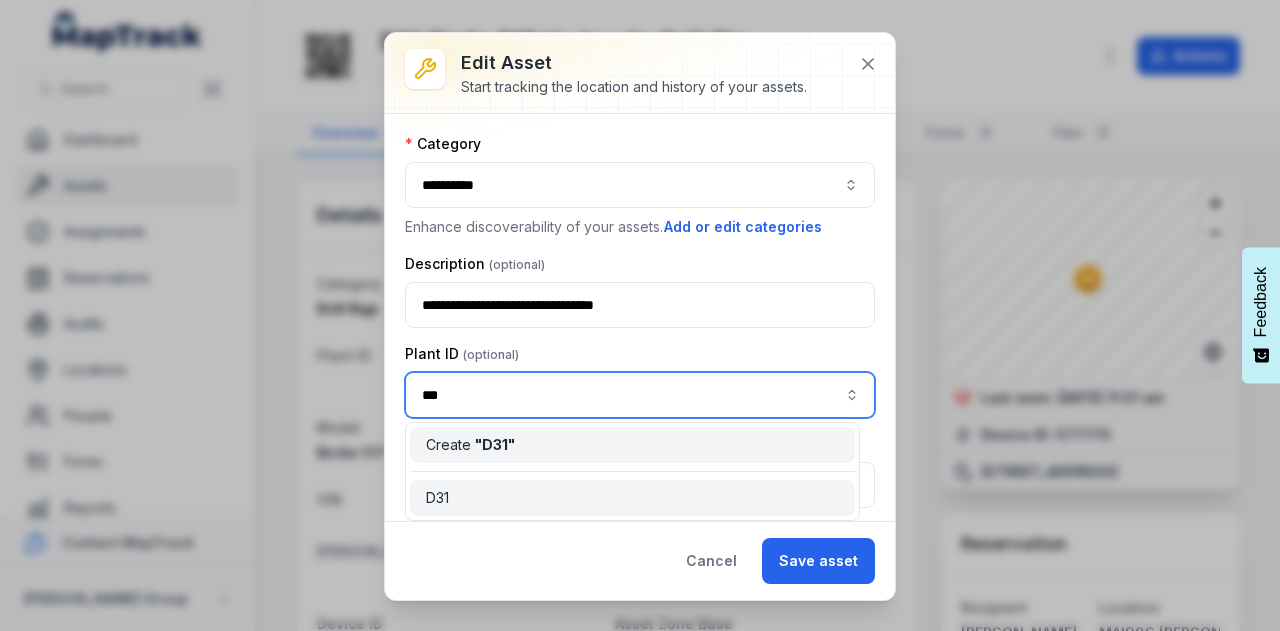 click on "Create   " D31 "" at bounding box center (632, 445) 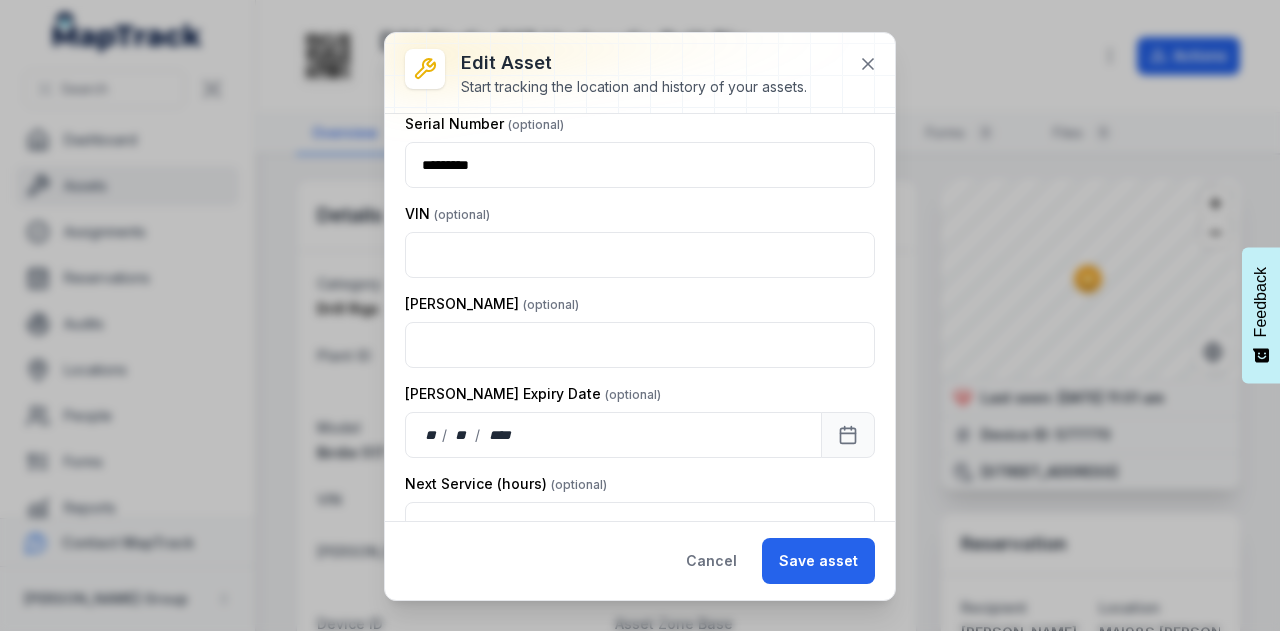 scroll, scrollTop: 716, scrollLeft: 0, axis: vertical 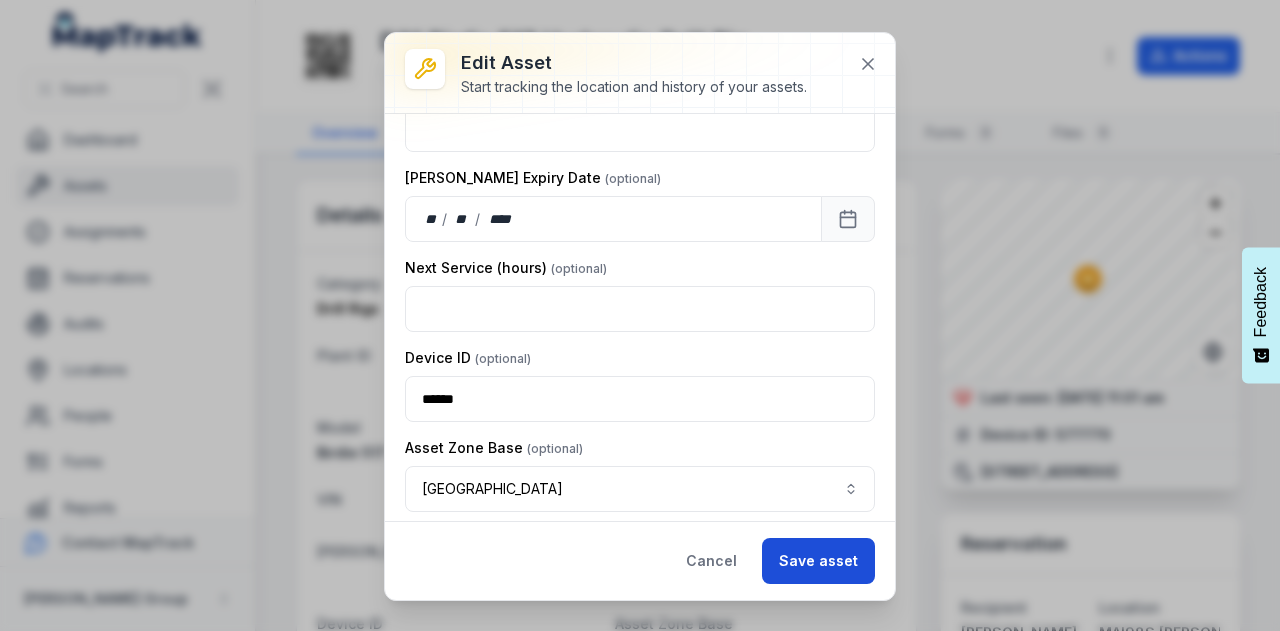 type on "***" 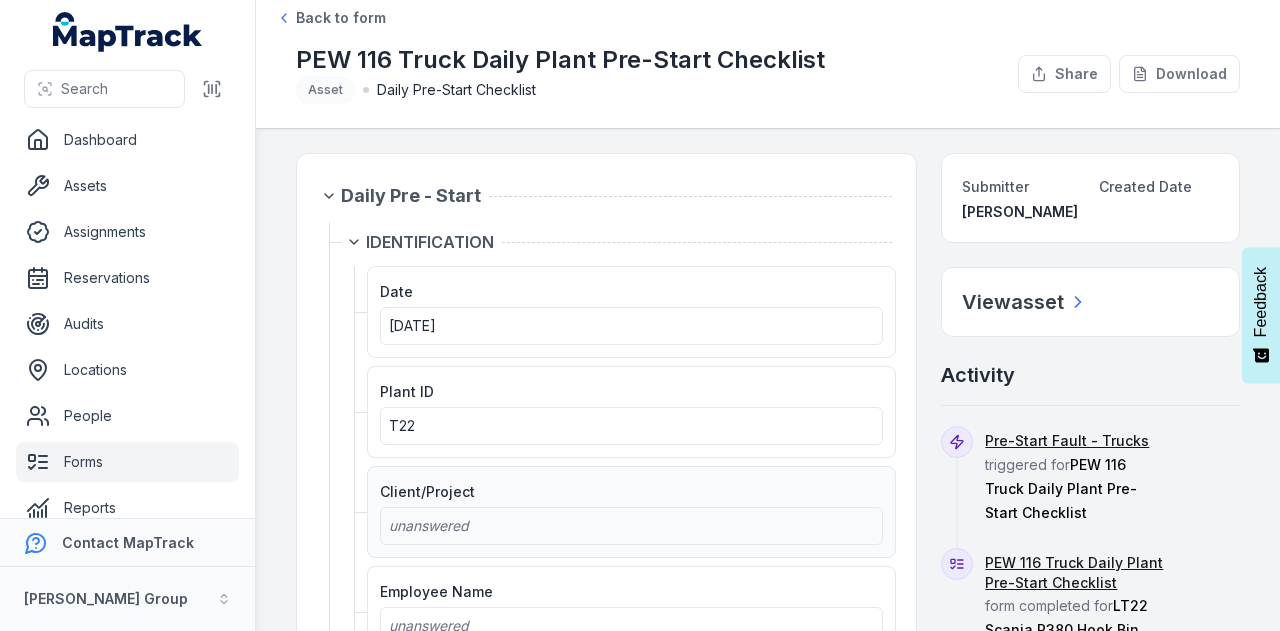scroll, scrollTop: 0, scrollLeft: 0, axis: both 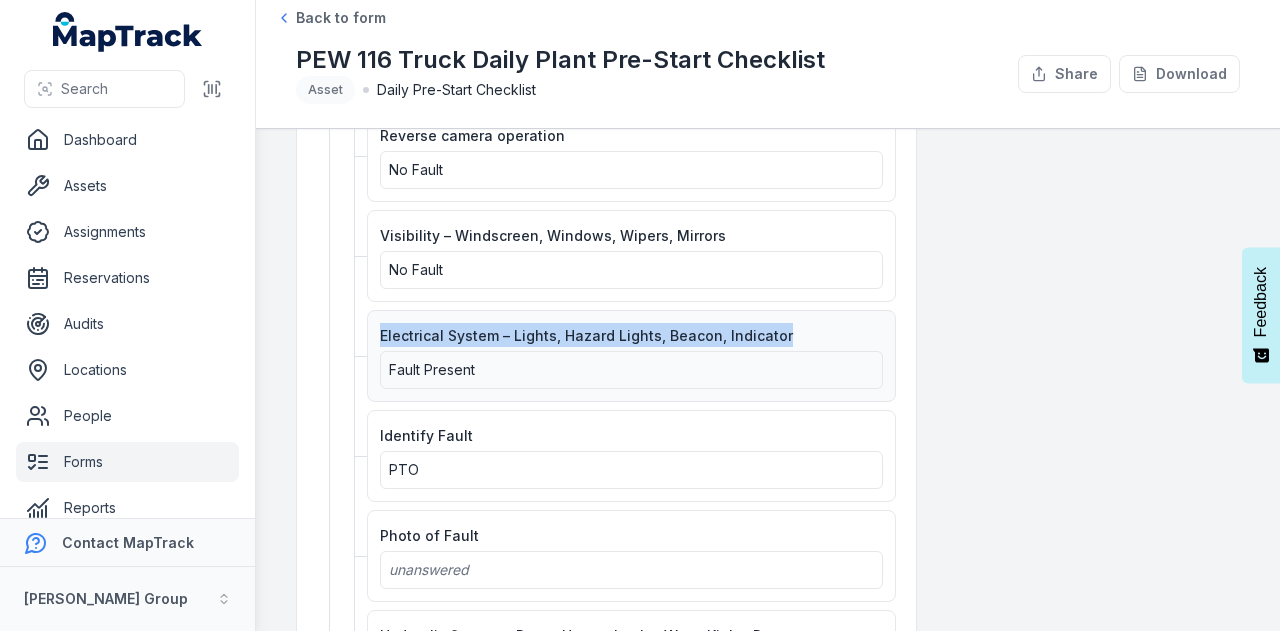 drag, startPoint x: 786, startPoint y: 319, endPoint x: 368, endPoint y: 320, distance: 418.0012 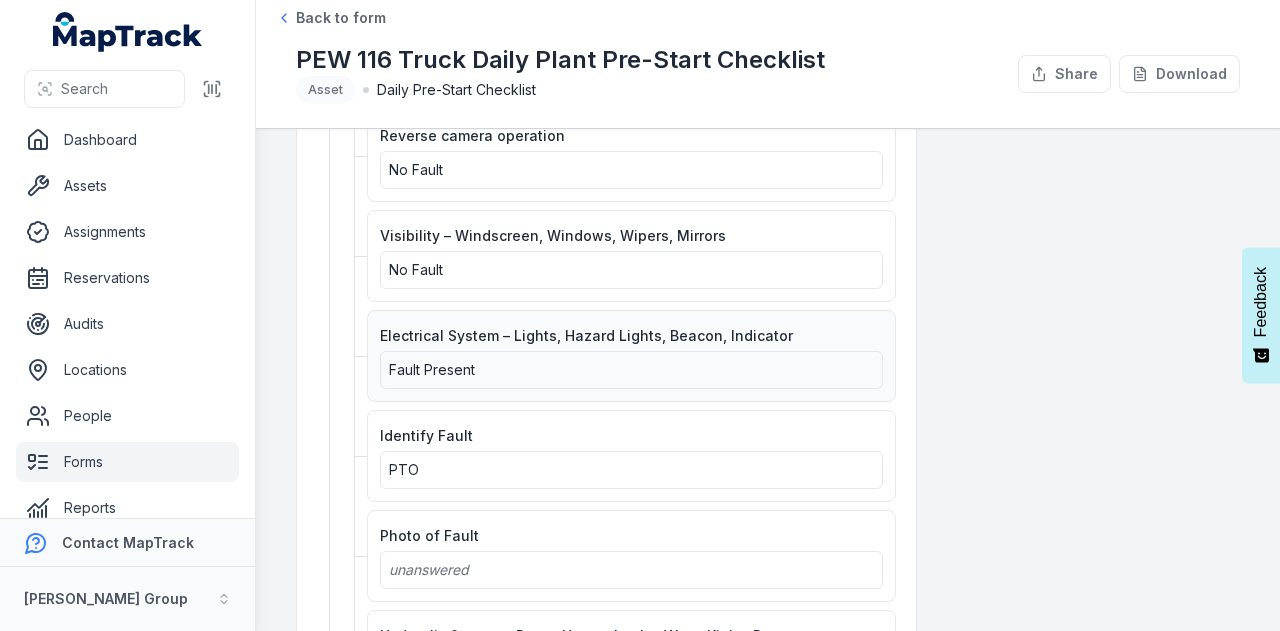 click on "Fault Present" at bounding box center (631, 370) 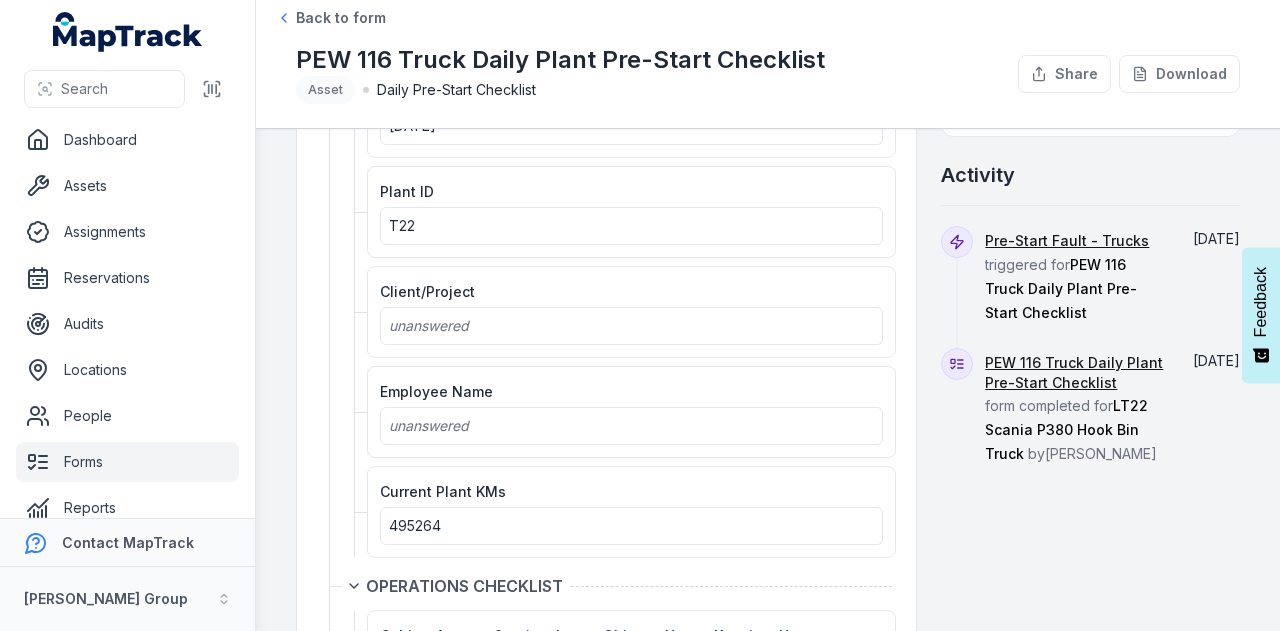 scroll, scrollTop: 0, scrollLeft: 0, axis: both 